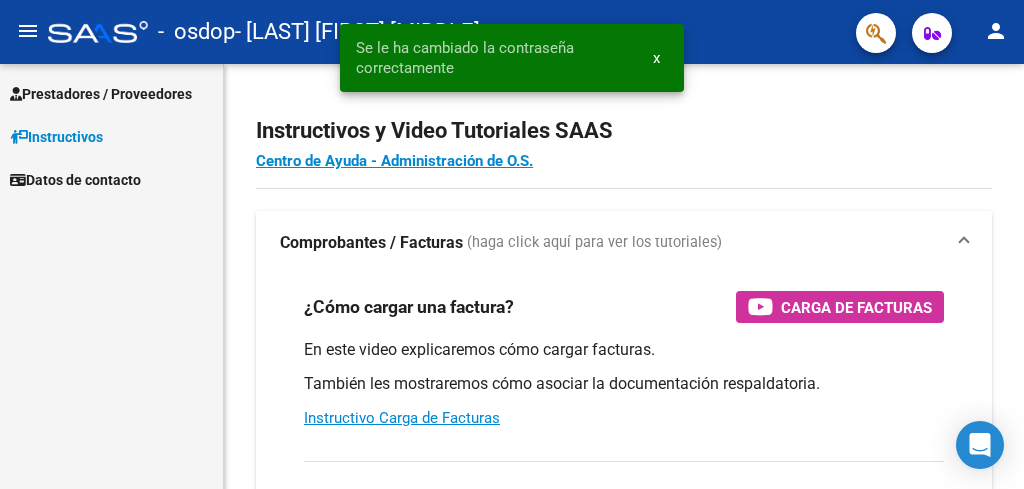 scroll, scrollTop: 0, scrollLeft: 0, axis: both 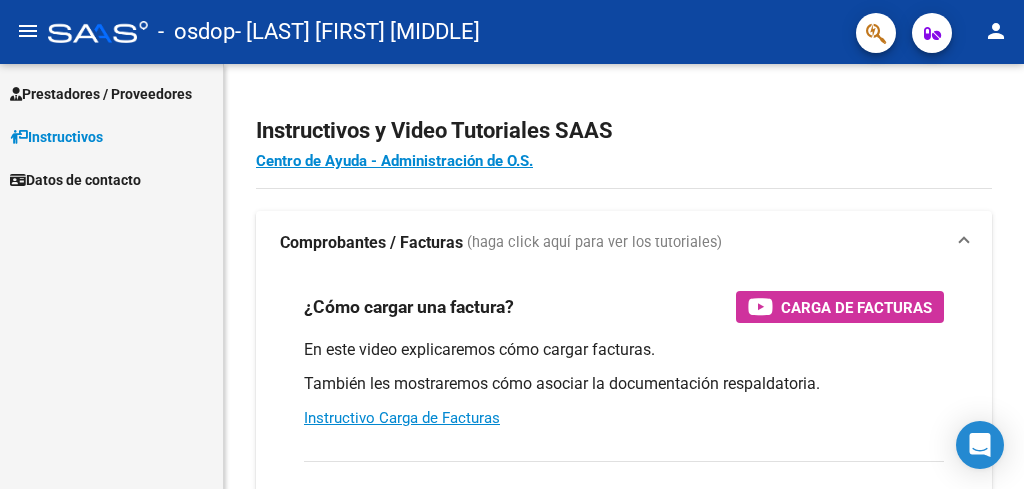 click on "person" 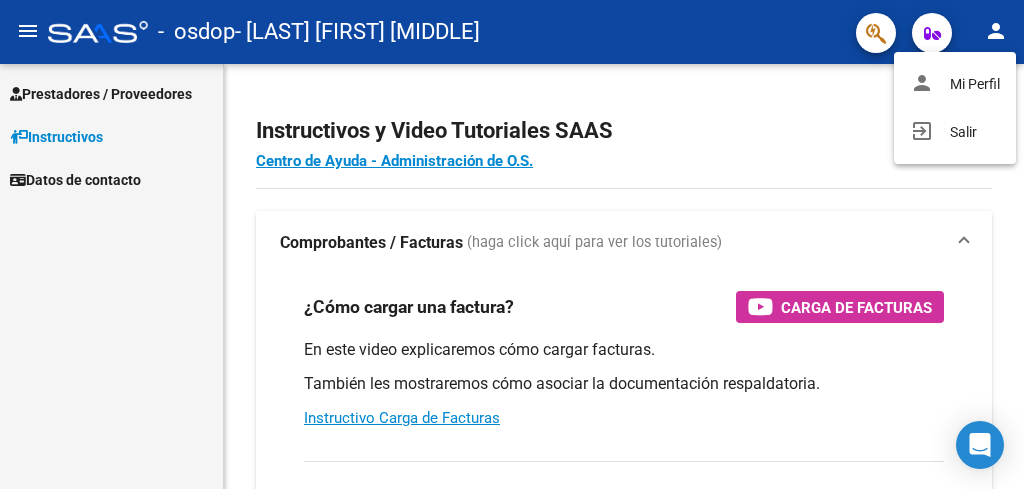 click at bounding box center (512, 244) 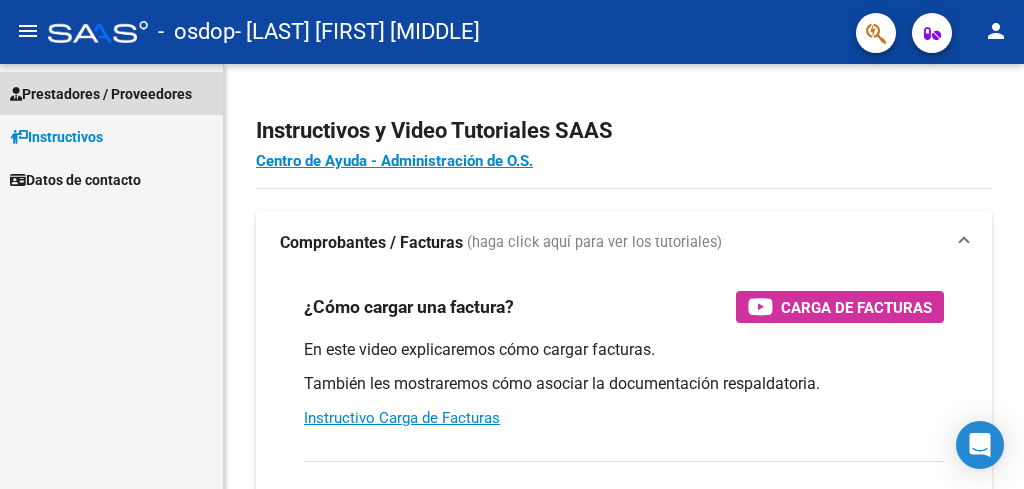 click on "Prestadores / Proveedores" at bounding box center [101, 94] 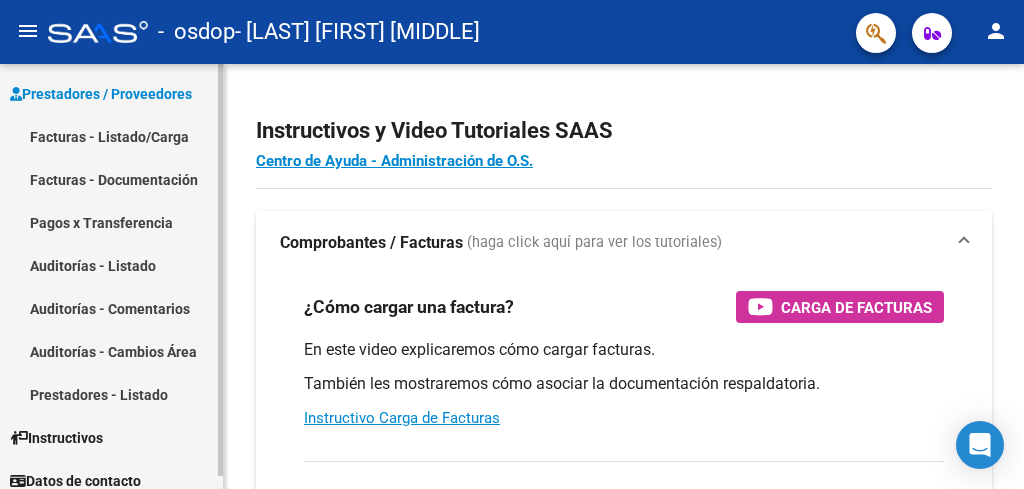 click on "Facturas - Listado/Carga" at bounding box center (111, 136) 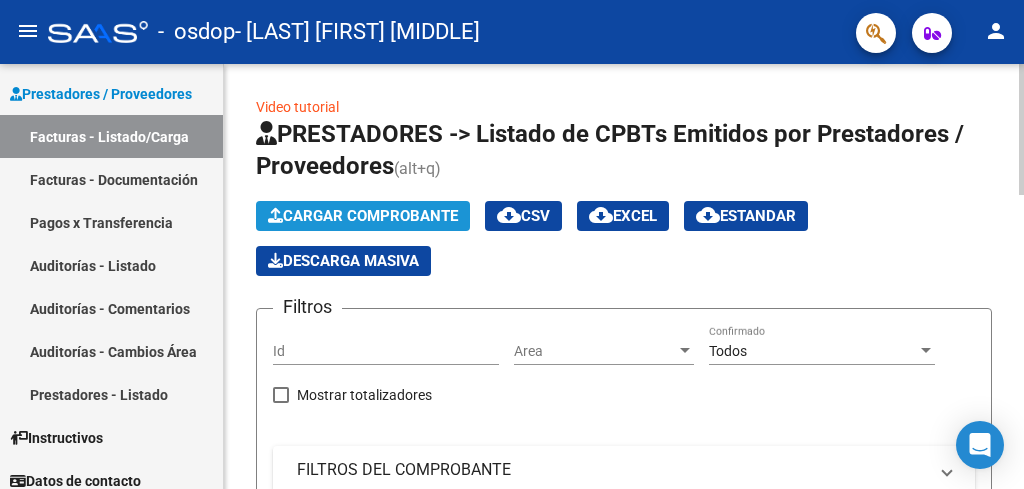 click on "Cargar Comprobante" 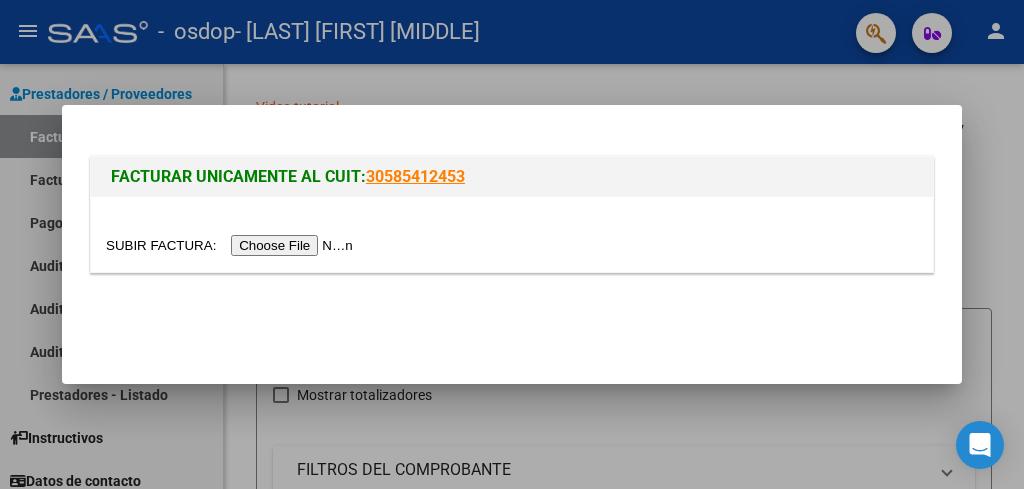 click at bounding box center (232, 245) 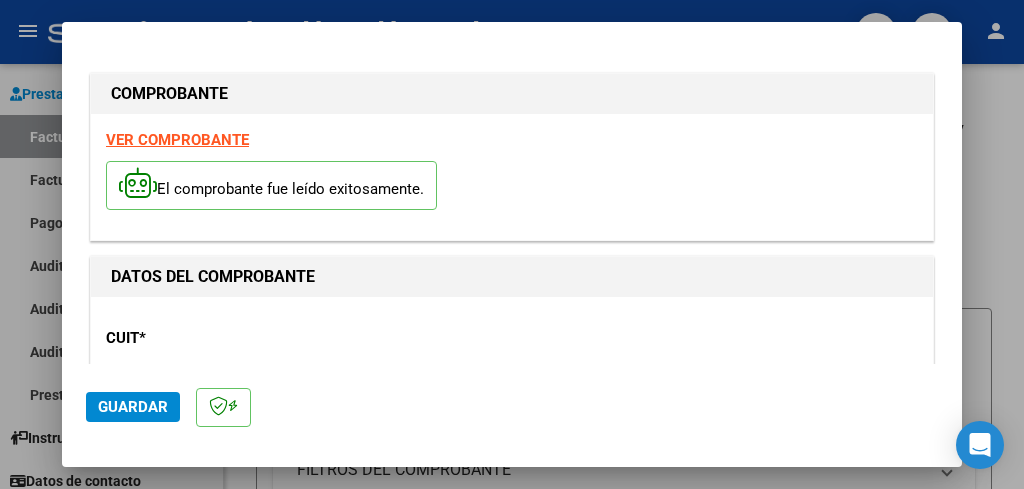 click on "COMPROBANTE VER COMPROBANTE          El comprobante fue leído exitosamente.  DATOS DEL COMPROBANTE CUIT  *   [CUIT] Ingresar CUIT  ANALISIS PRESTADOR  Area destinado * Integración Seleccionar Area Luego de guardar debe preaprobar la factura asociandola a un legajo de integración y subir la documentación respaldatoria ( planilla de asistencia o ddjj para período de aislamiento)  Período de Prestación (Ej: 202305 para Mayo 2023    Ingrese el Período de Prestación como indica el ejemplo   Comprobante Tipo * Factura C Seleccionar Tipo Punto de Venta  *   1 Ingresar el Nro.  Número  *   601 Ingresar el Nro.  Monto  *   $ 123.706,10 Ingresar el monto  Fecha del Cpbt.  *   2025-08-05 Ingresar la fecha  CAE / CAEA (no ingrese CAI)    [CAE] Ingresar el CAE o CAEA (no ingrese CAI)  Fecha de Vencimiento    Ingresar la fecha  Ref. Externa    Ingresar la ref.  N° Liquidación    Ingresar el N° Liquidación  COMENTARIOS Comentarios del Prestador / Gerenciador:" at bounding box center [512, 205] 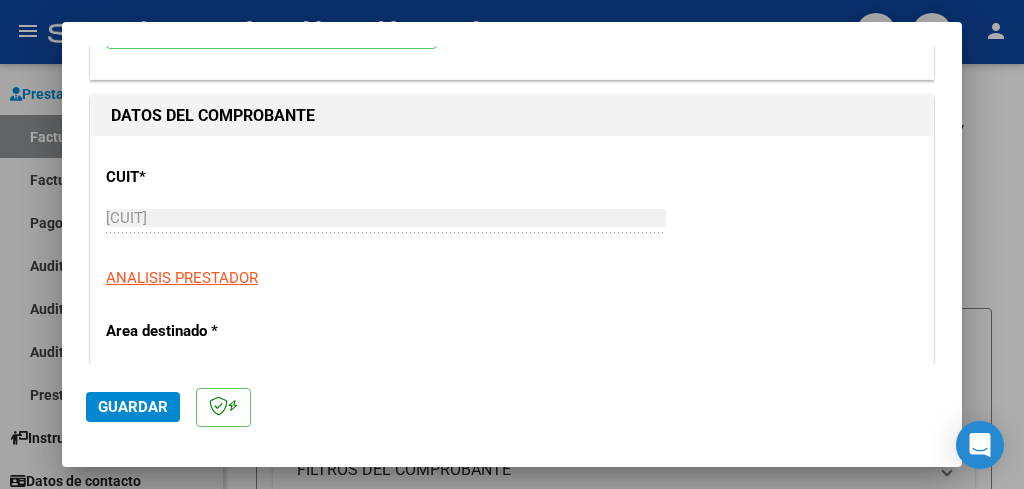 scroll, scrollTop: 185, scrollLeft: 0, axis: vertical 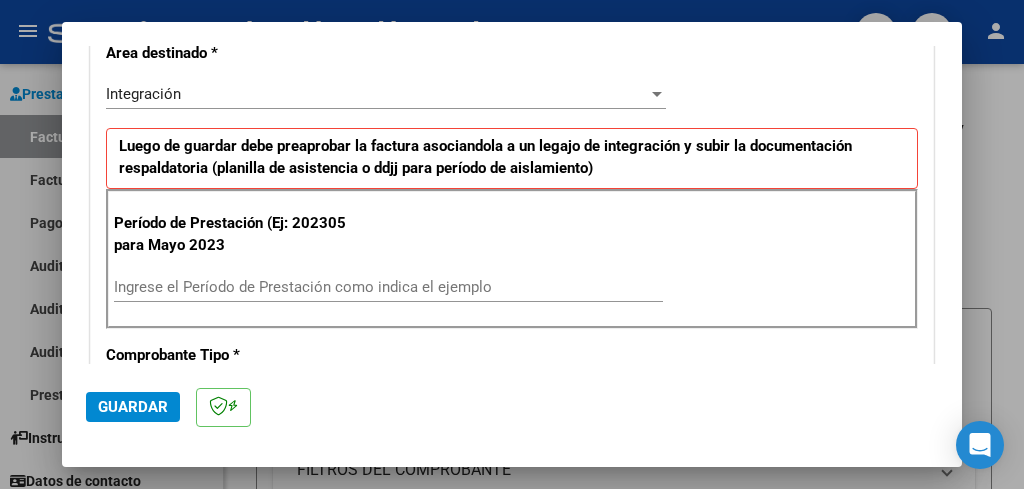 click on "Ingrese el Período de Prestación como indica el ejemplo" at bounding box center [388, 287] 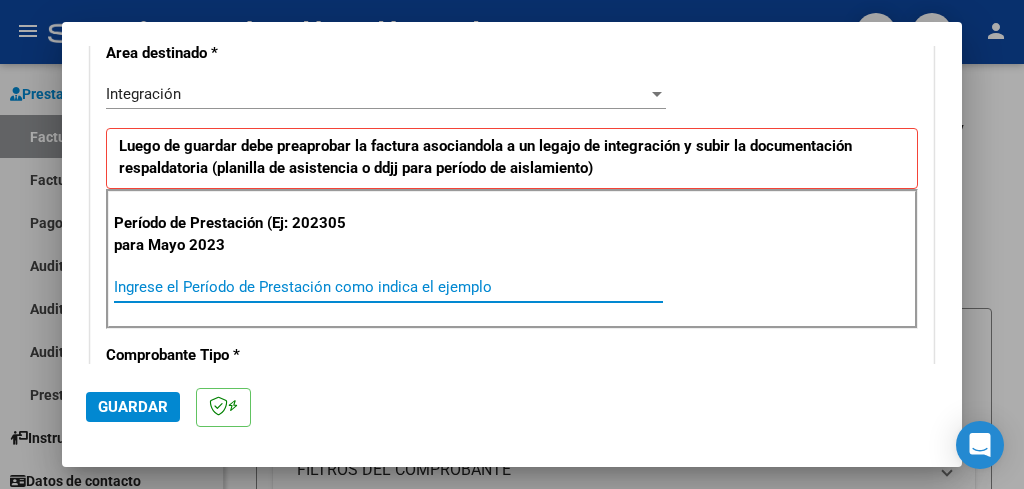 click on "Ingrese el Período de Prestación como indica el ejemplo" at bounding box center (388, 287) 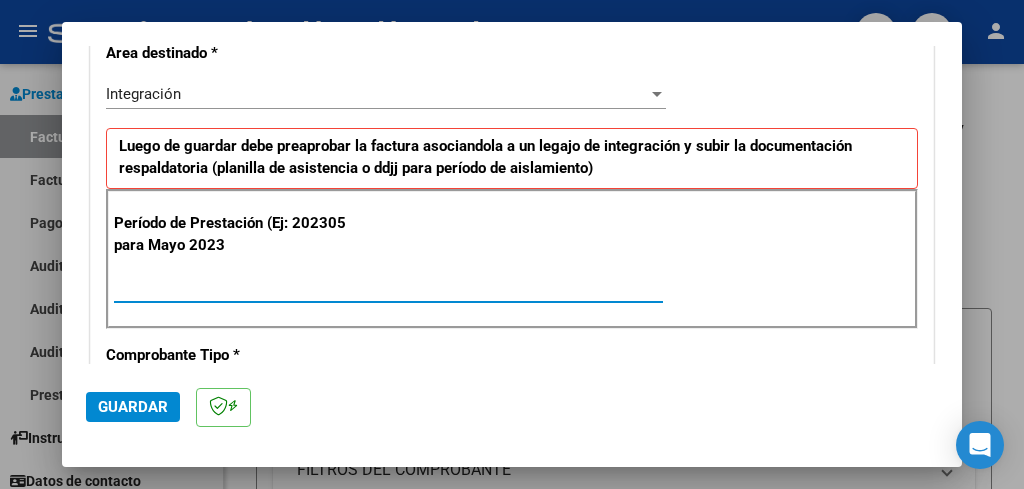 click on "Ingrese el Período de Prestación como indica el ejemplo" at bounding box center [388, 287] 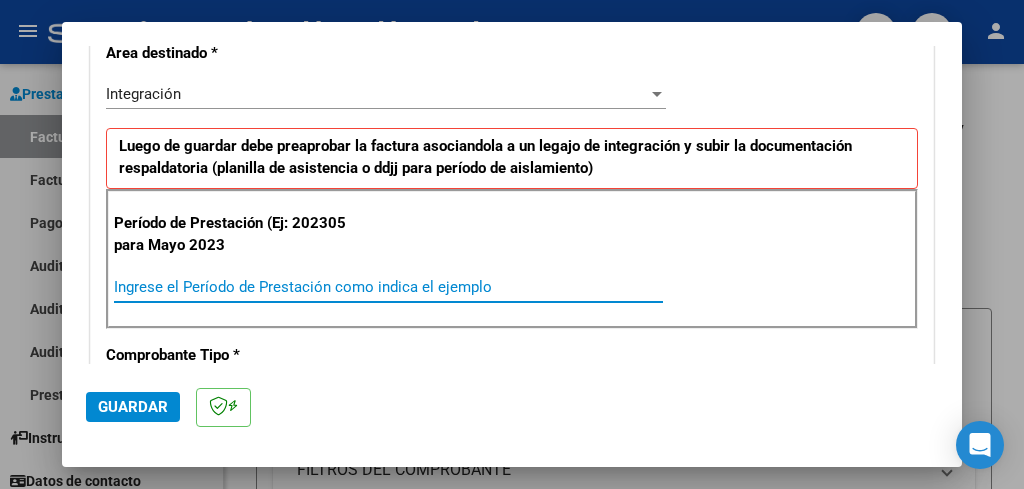 click on "Ingrese el Período de Prestación como indica el ejemplo" at bounding box center [388, 287] 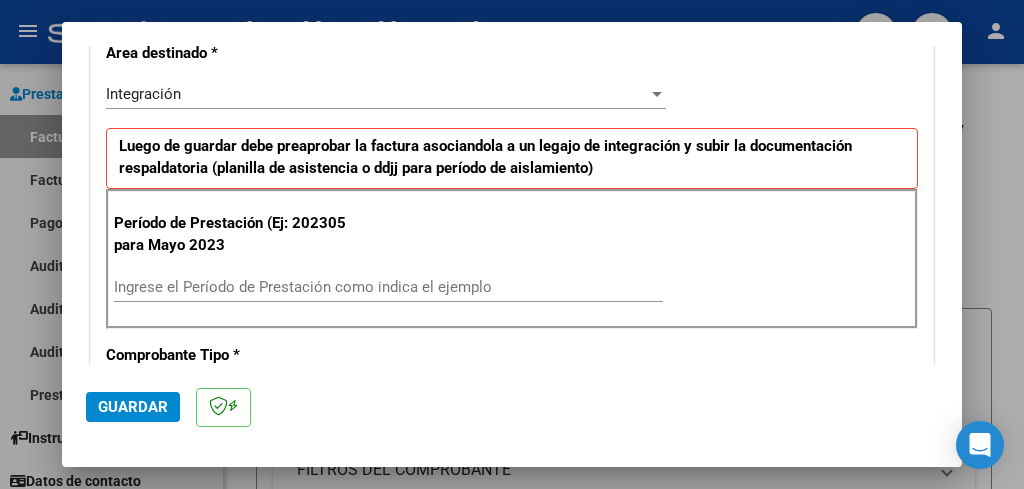 click on "Ingrese el Período de Prestación como indica el ejemplo" at bounding box center (388, 287) 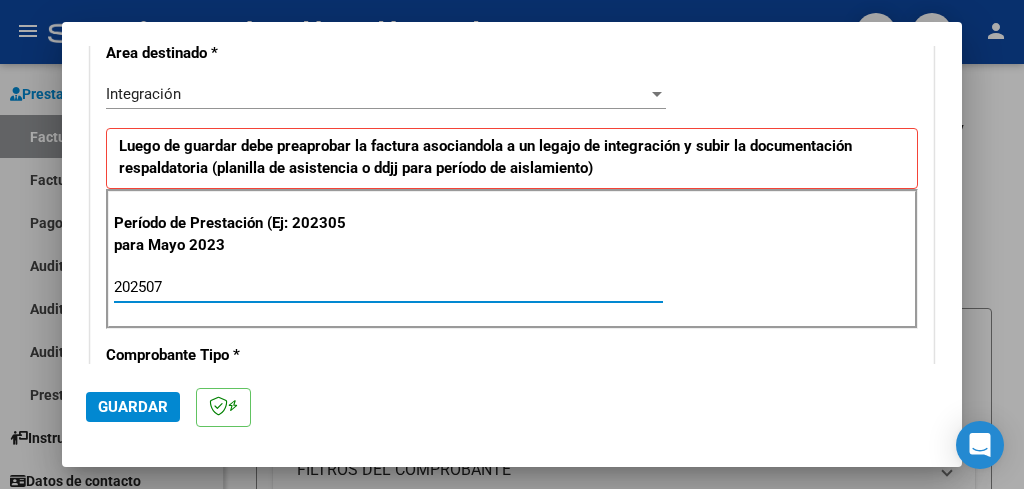 type on "202507" 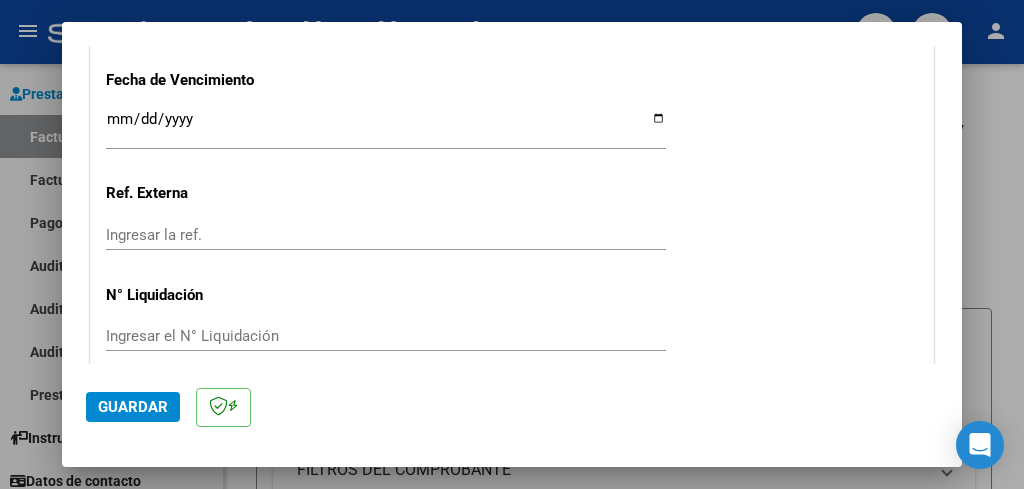 scroll, scrollTop: 1441, scrollLeft: 0, axis: vertical 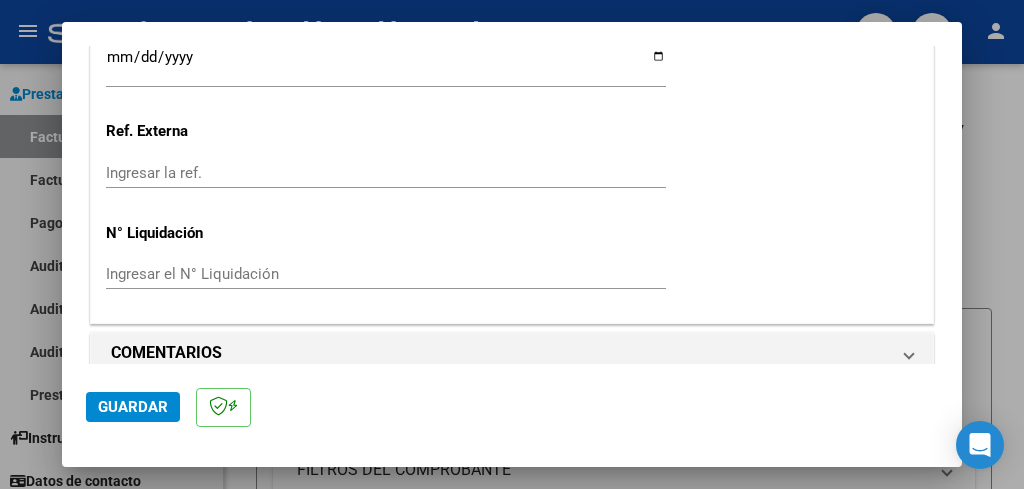 click on "Guardar" 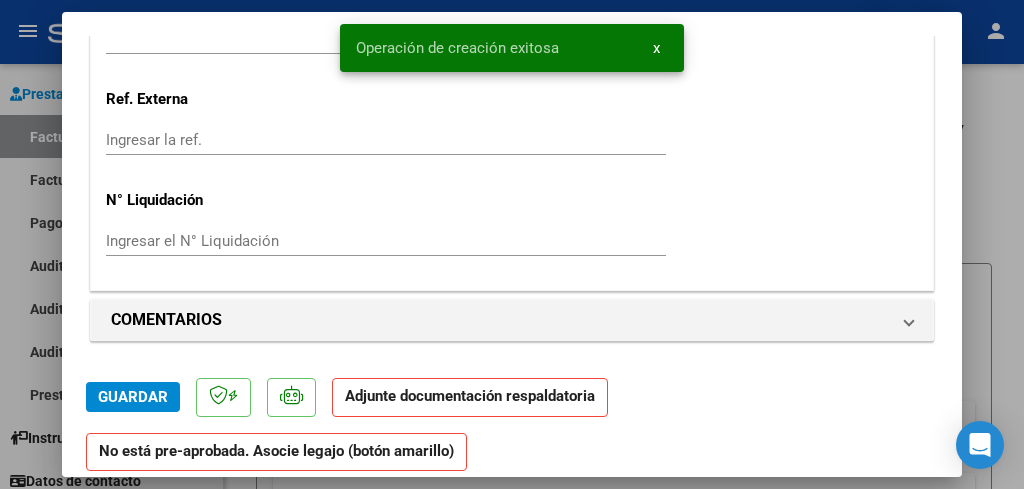 scroll, scrollTop: 0, scrollLeft: 0, axis: both 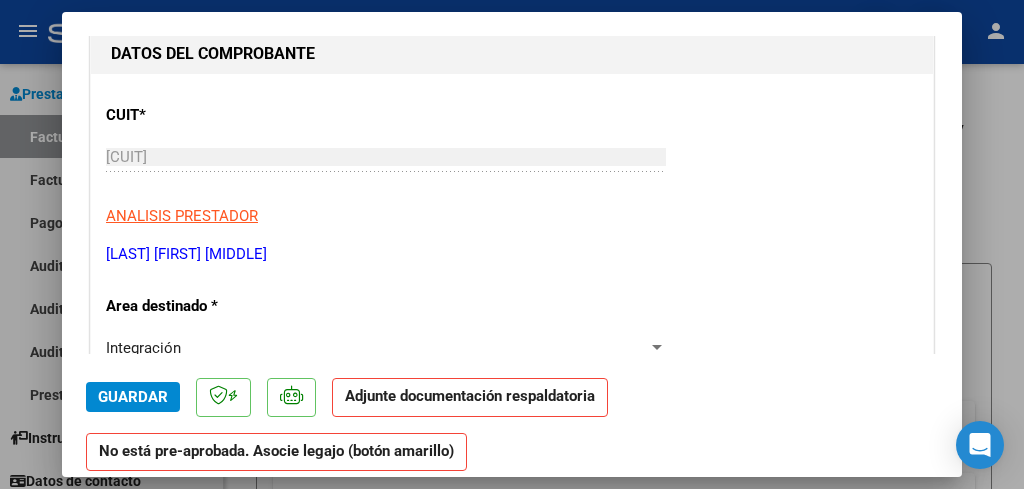 click on "Adjunte documentación respaldatoria" 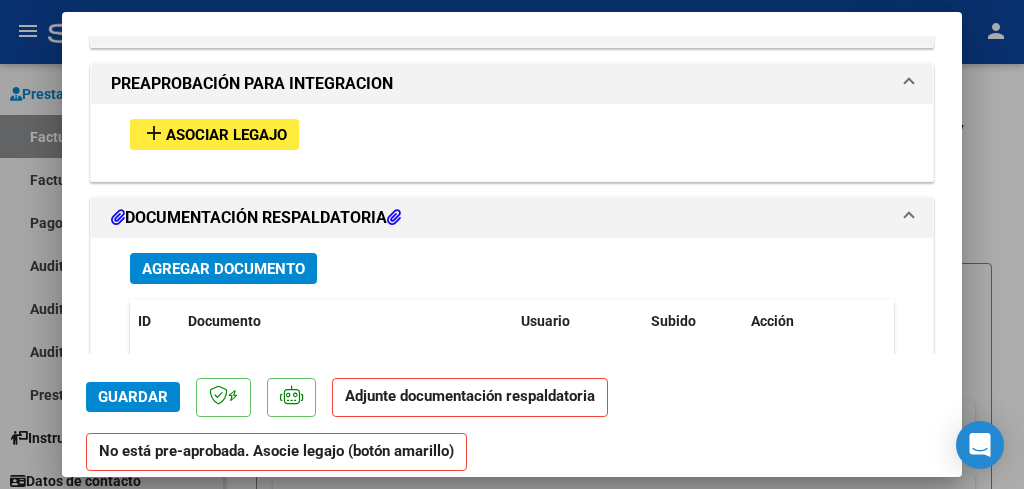 scroll, scrollTop: 1755, scrollLeft: 0, axis: vertical 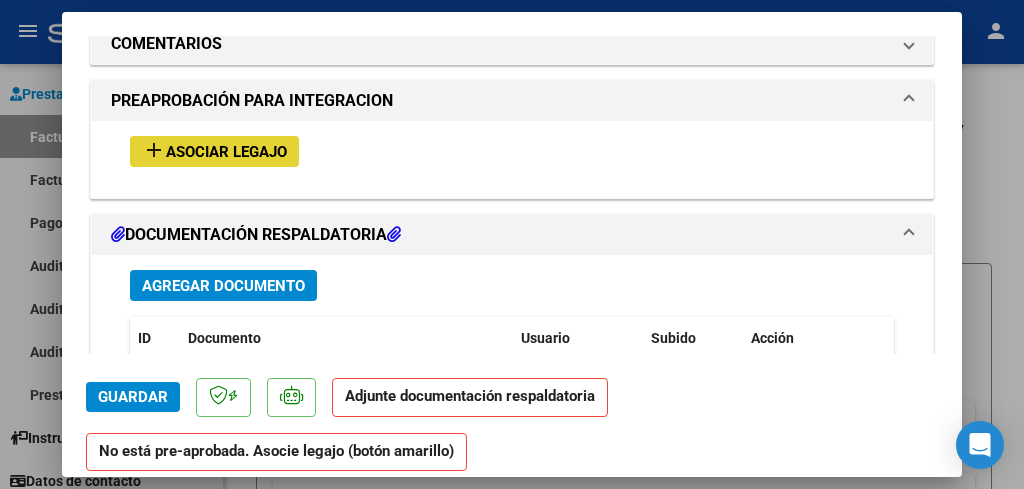 click on "Asociar Legajo" at bounding box center [226, 152] 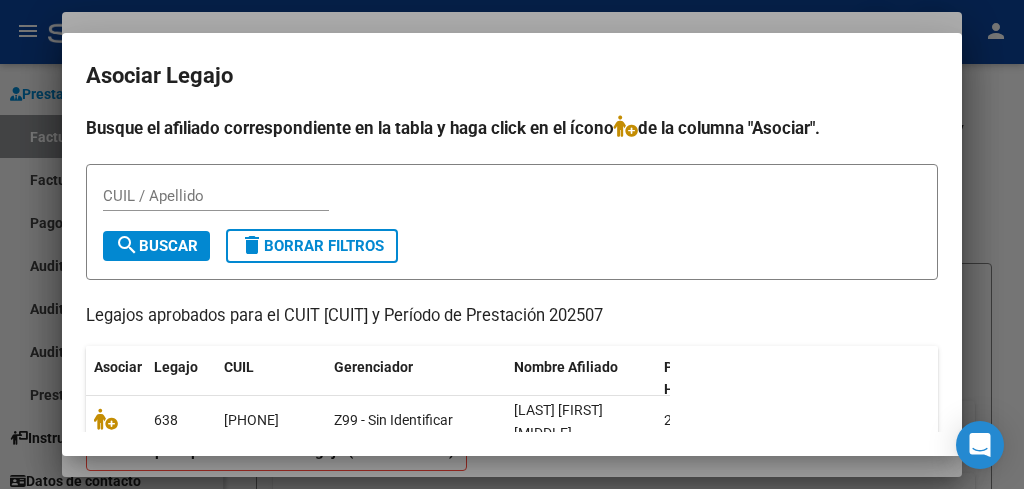 scroll, scrollTop: 103, scrollLeft: 0, axis: vertical 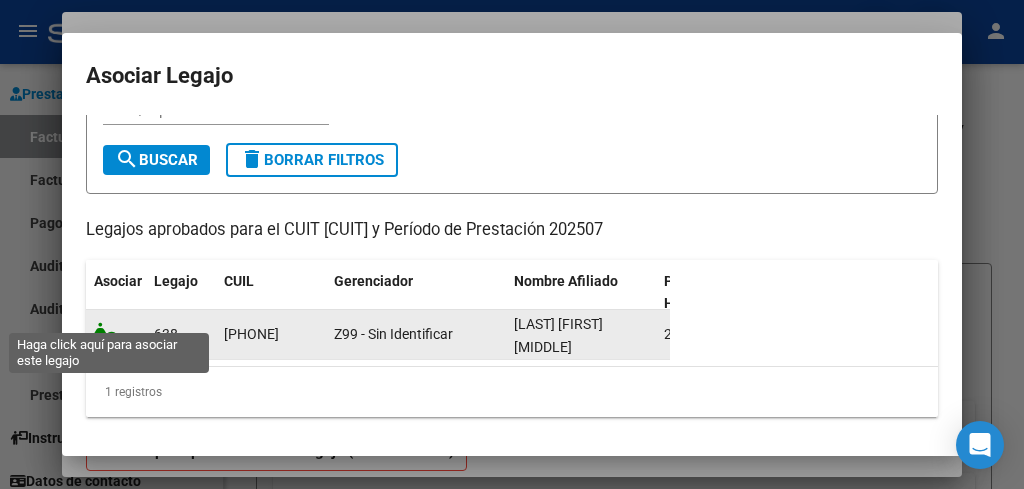 click 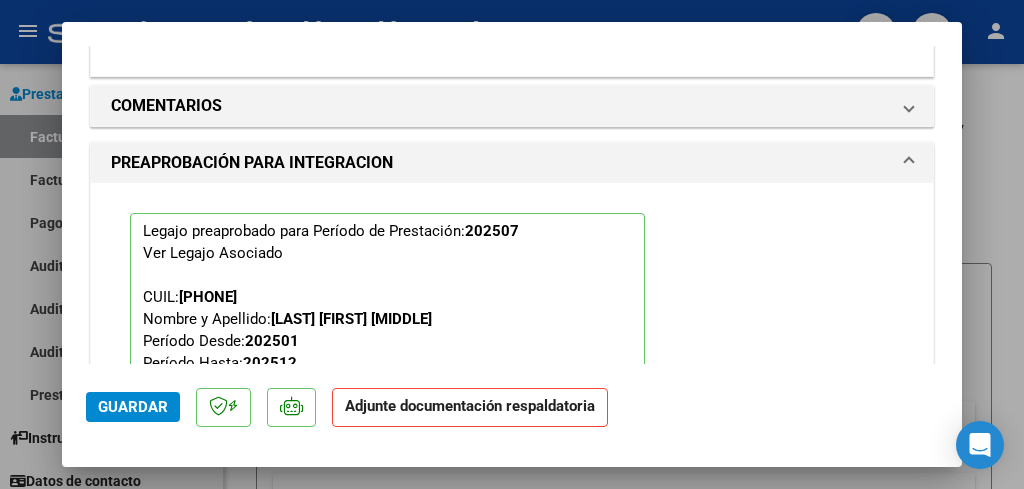scroll, scrollTop: 1807, scrollLeft: 0, axis: vertical 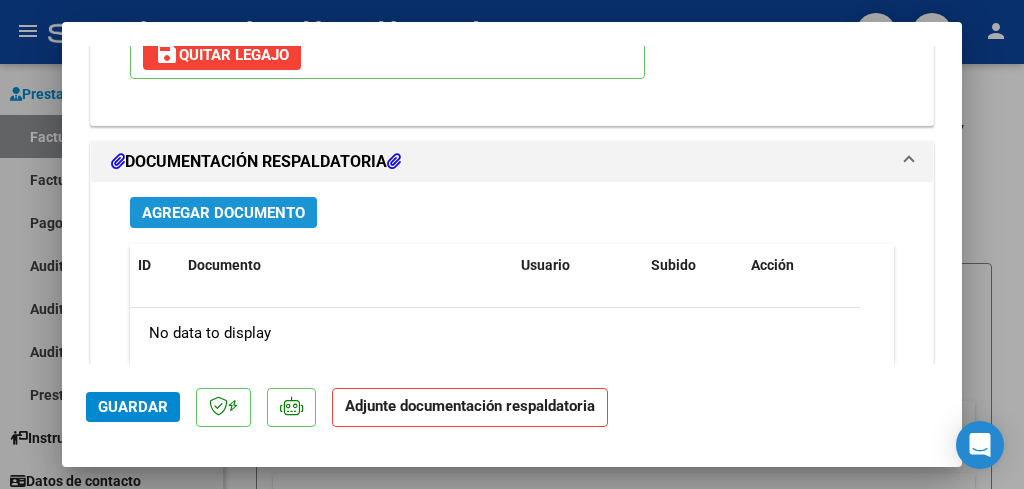 click on "Agregar Documento" at bounding box center [223, 213] 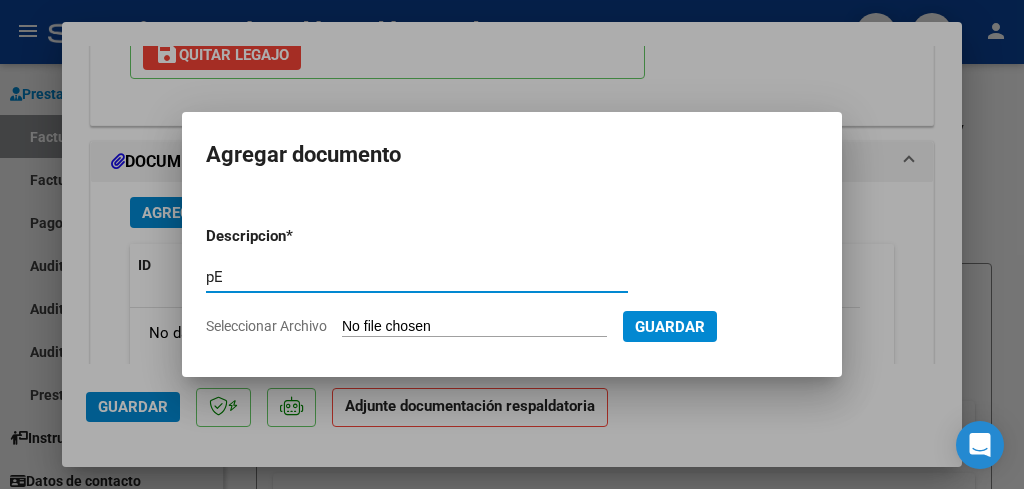 type on "p" 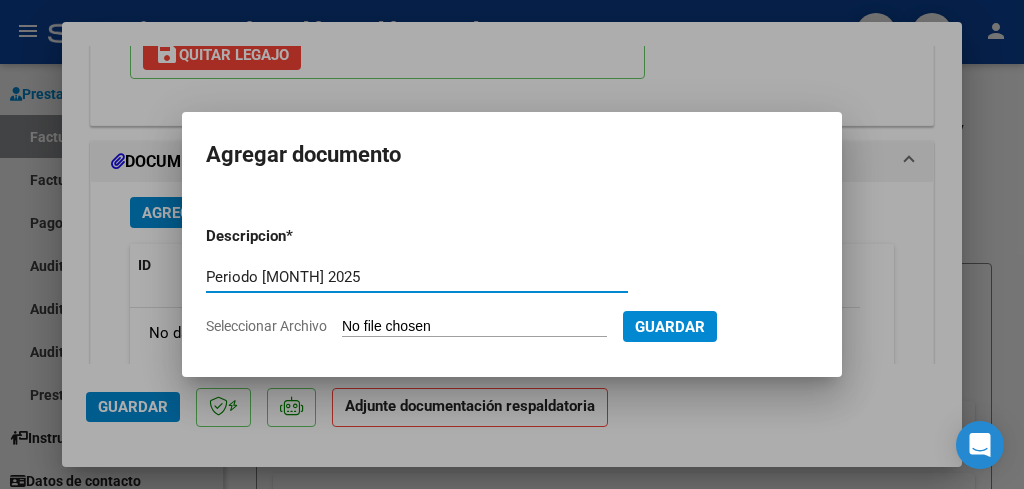 type on "Periodo [MONTH] 2025" 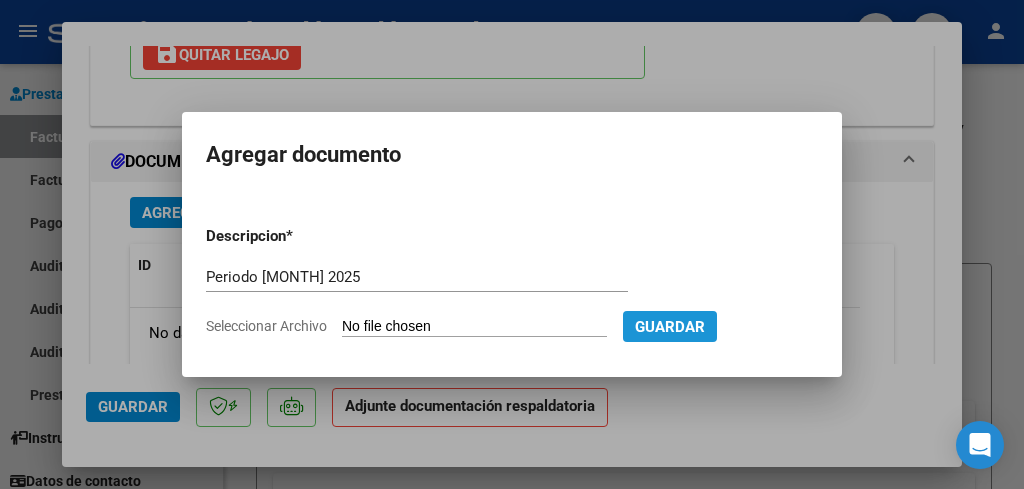 click on "Guardar" at bounding box center (670, 327) 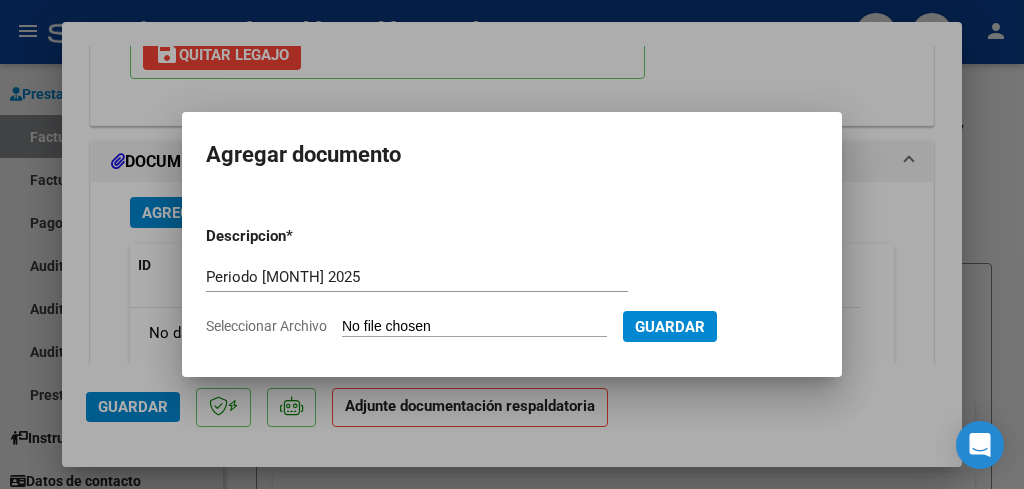 click on "Guardar" at bounding box center [670, 327] 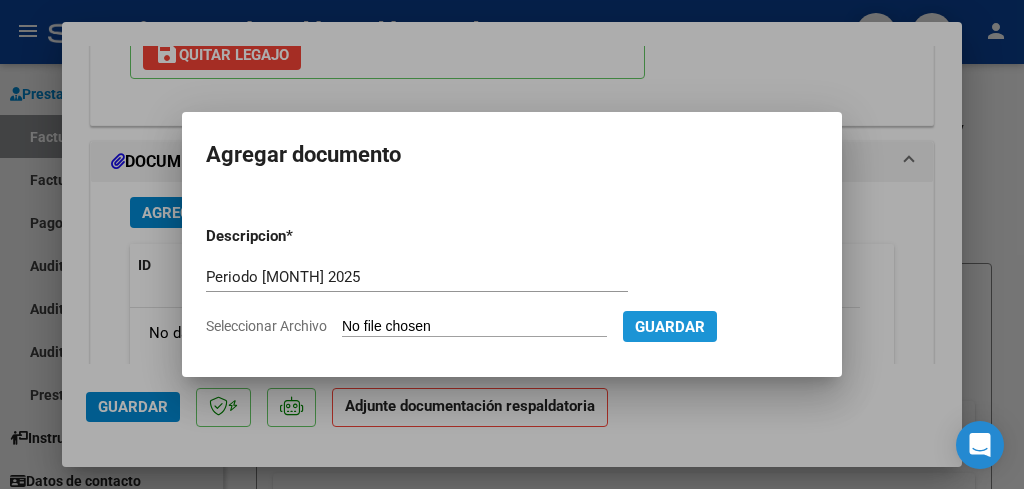 click on "Guardar" at bounding box center (670, 327) 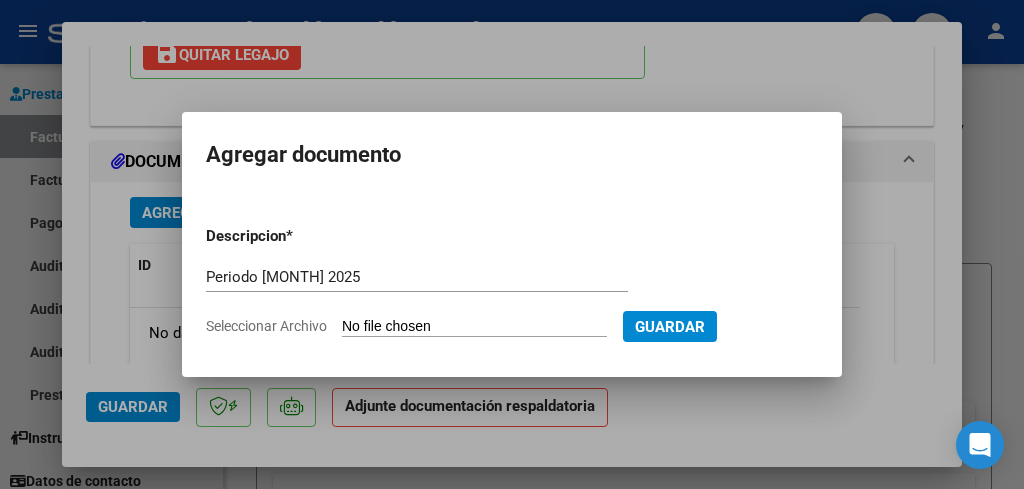 click on "Guardar" at bounding box center [670, 327] 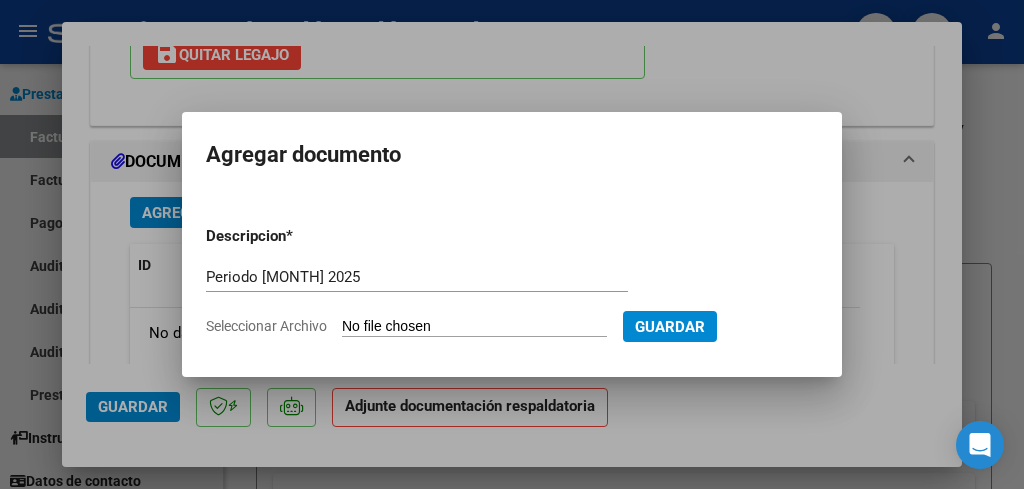 click on "Seleccionar Archivo" at bounding box center (474, 327) 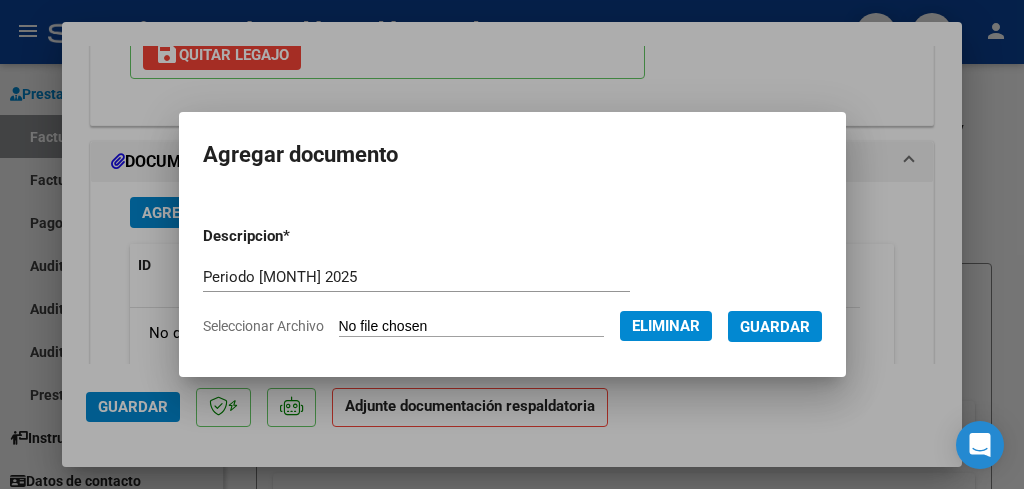 click on "Guardar" at bounding box center (775, 327) 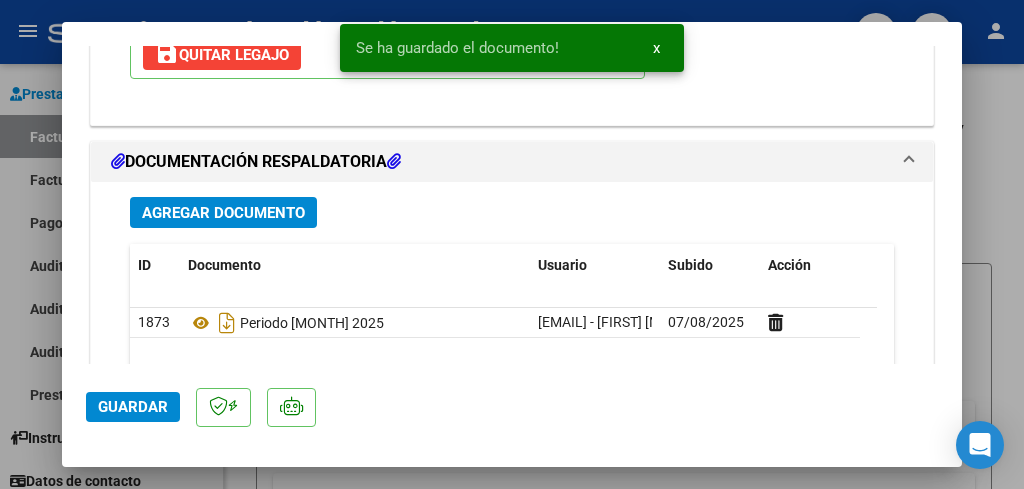 scroll, scrollTop: 2272, scrollLeft: 0, axis: vertical 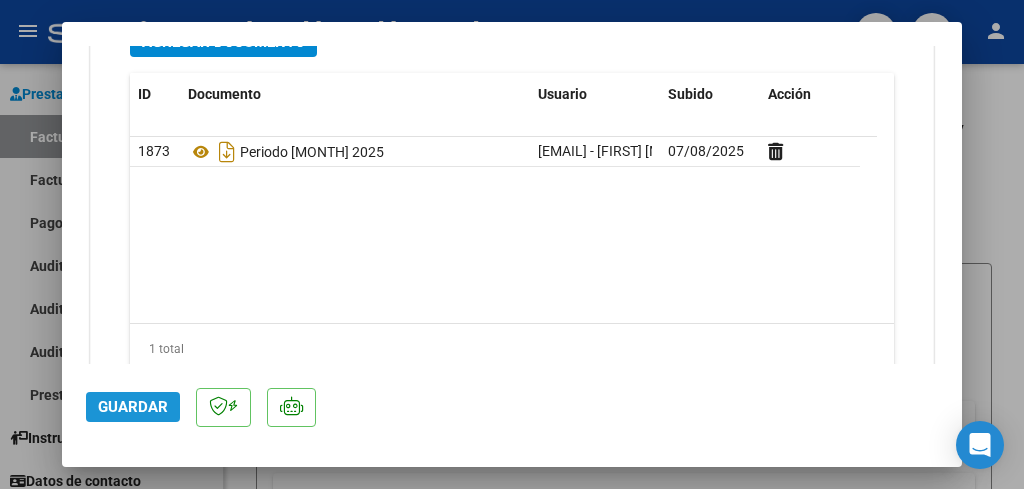 click on "Guardar" 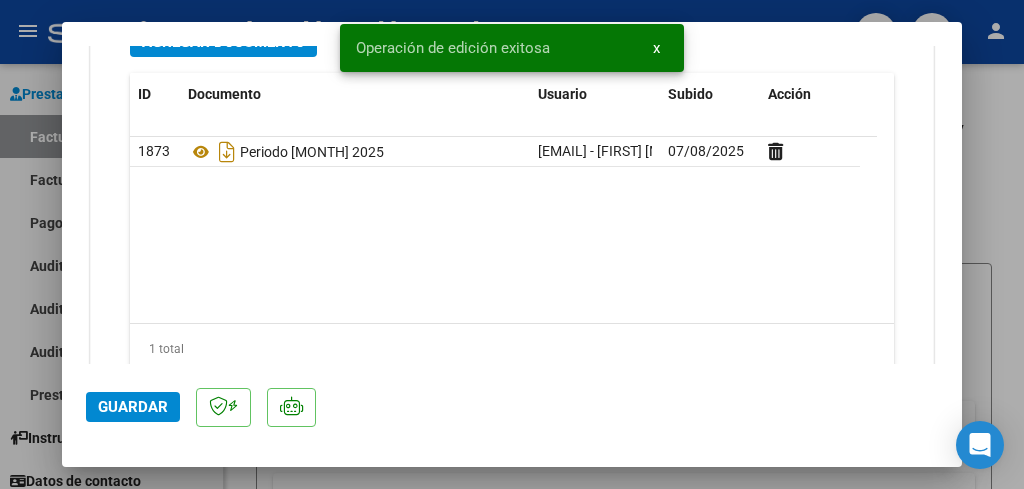 click at bounding box center [512, 244] 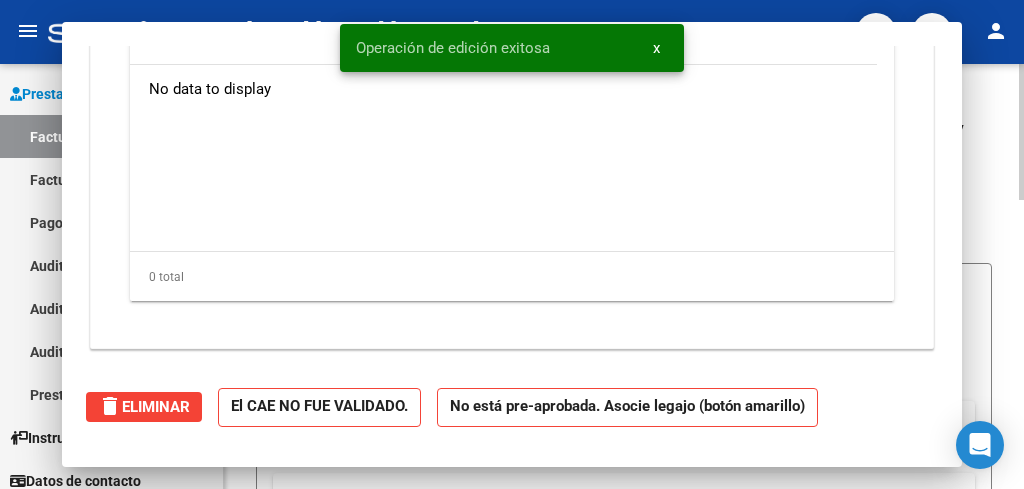 click on "Video tutorial   PRESTADORES -> Listado de CPBTs Emitidos por Prestadores / Proveedores (alt+q)
cloud_download  CSV  cloud_download  EXCEL  cloud_download  Estandar   Descarga Masiva
Filtros Id Area Area Todos Confirmado   Mostrar totalizadores   FILTROS DEL COMPROBANTE  Comprobante Tipo Comprobante Tipo Start date – End date Fec. Comprobante Desde / Hasta Días Emisión Desde(cant. días) Días Emisión Hasta(cant. días) CUIT / Razón Social Pto. Venta Nro. Comprobante Código SSS CAE Válido CAE Válido Todos Cargado Módulo Hosp. Todos Tiene facturacion Apócrifa Hospital Refes  FILTROS DE INTEGRACION  Período De Prestación Campos del Archivo de Rendición Devuelto x SSS (dr_envio) Todos Rendido x SSS (dr_envio) Tipo de Registro Tipo de Registro Período Presentación Período Presentación Campos del Legajo Asociado (preaprobación) Afiliado Legajo (cuil/nombre) Todos Solo facturas preaprobadas  MAS FILTROS  Todos Con Doc. Respaldatoria Todos Con Trazabilidad Todos Asociado a Expediente Sur –" 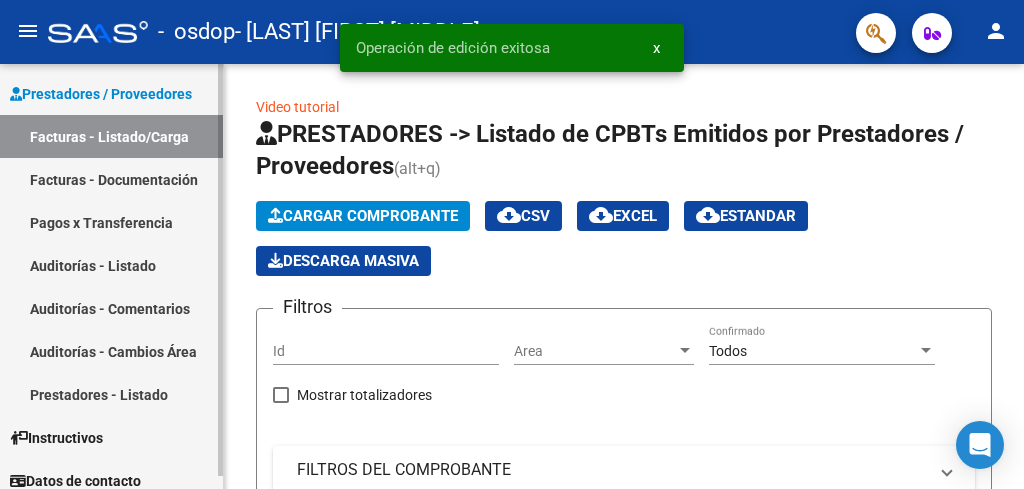 click on "Facturas - Listado/Carga" at bounding box center [111, 136] 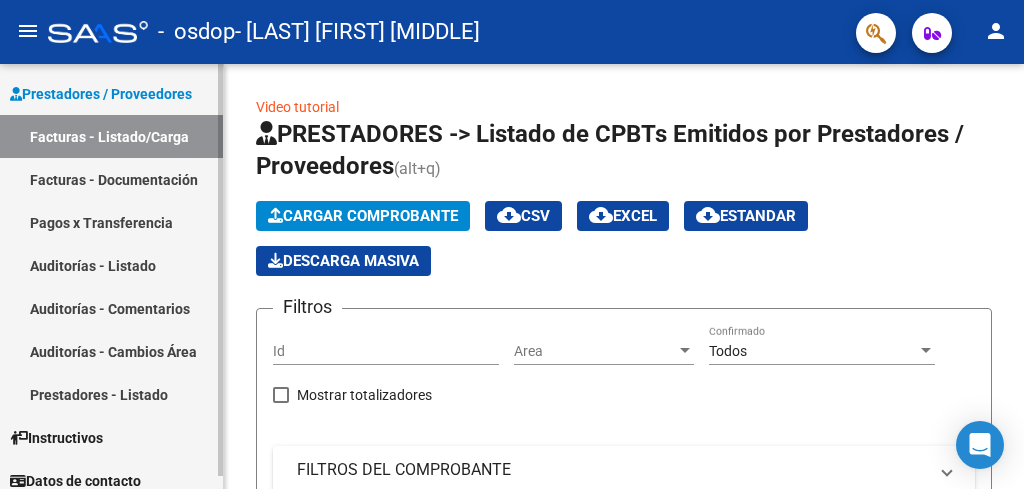 click on "Facturas - Listado/Carga" at bounding box center [111, 136] 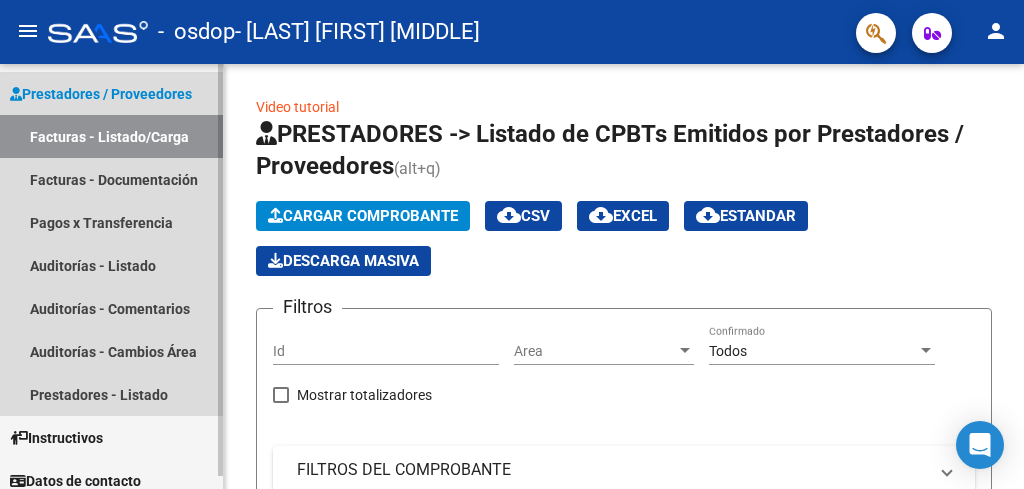 click on "Facturas - Listado/Carga" at bounding box center (111, 136) 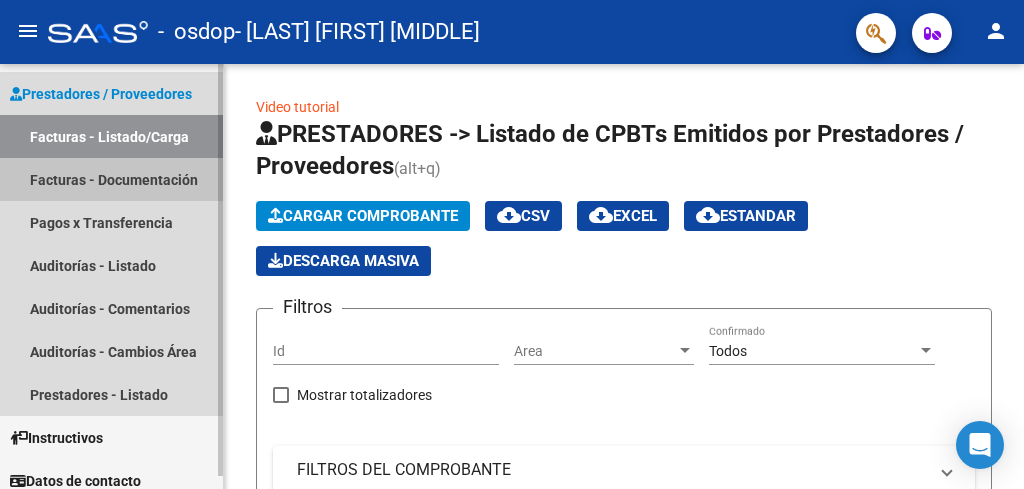 click on "Facturas - Documentación" at bounding box center [111, 179] 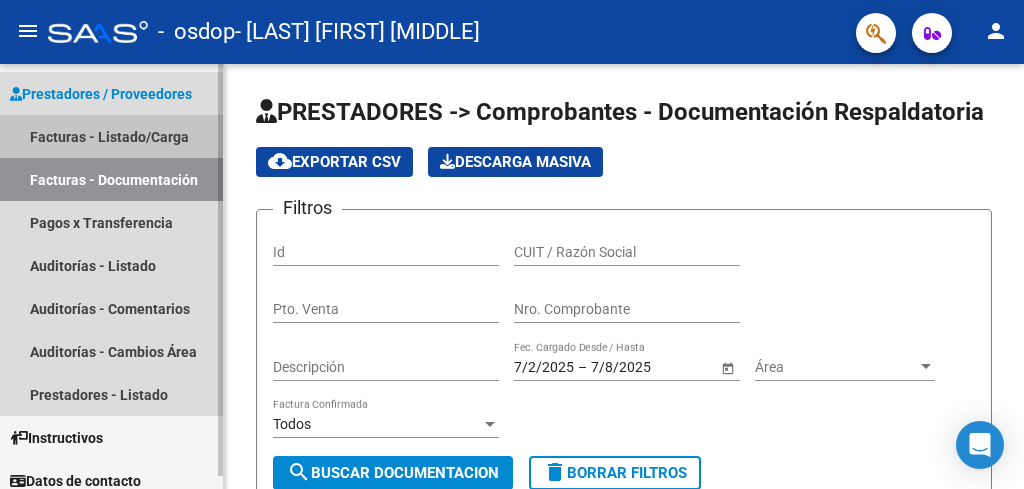 click on "Facturas - Listado/Carga" at bounding box center (111, 136) 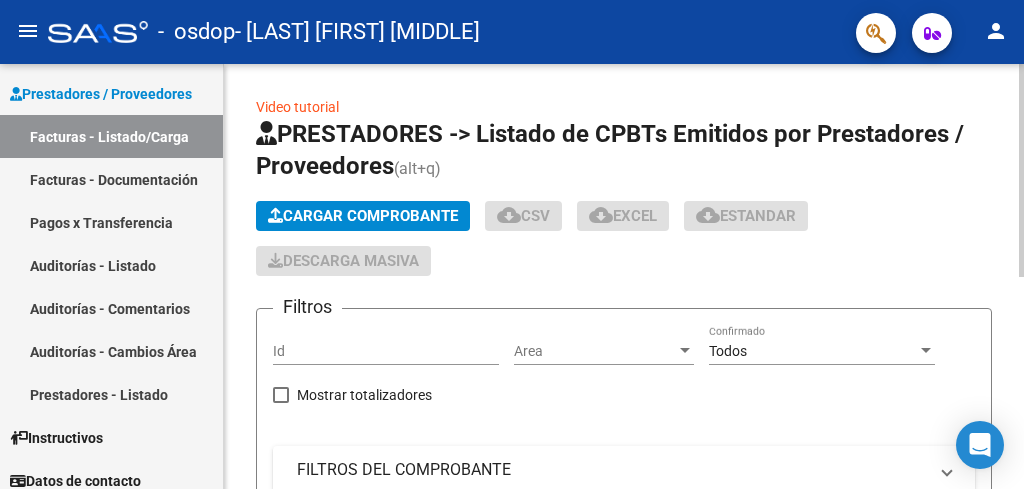 click 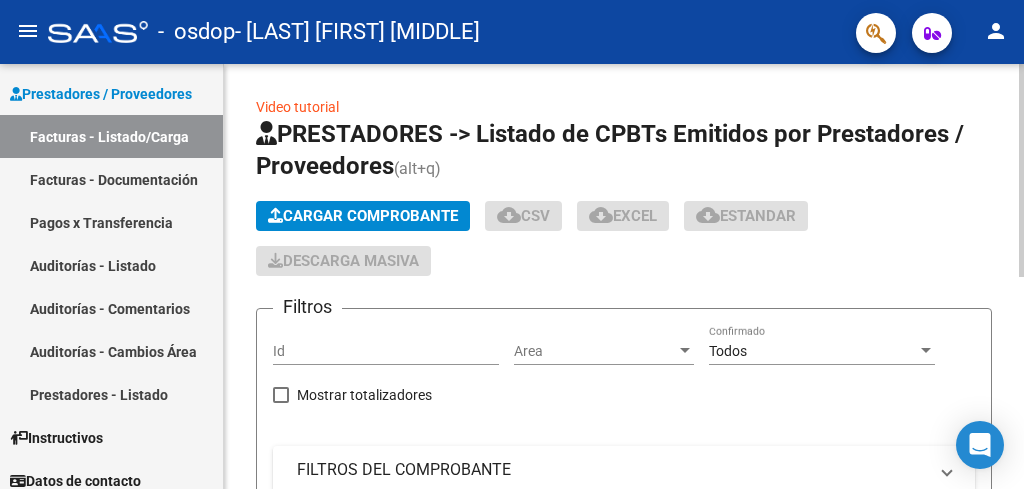 click 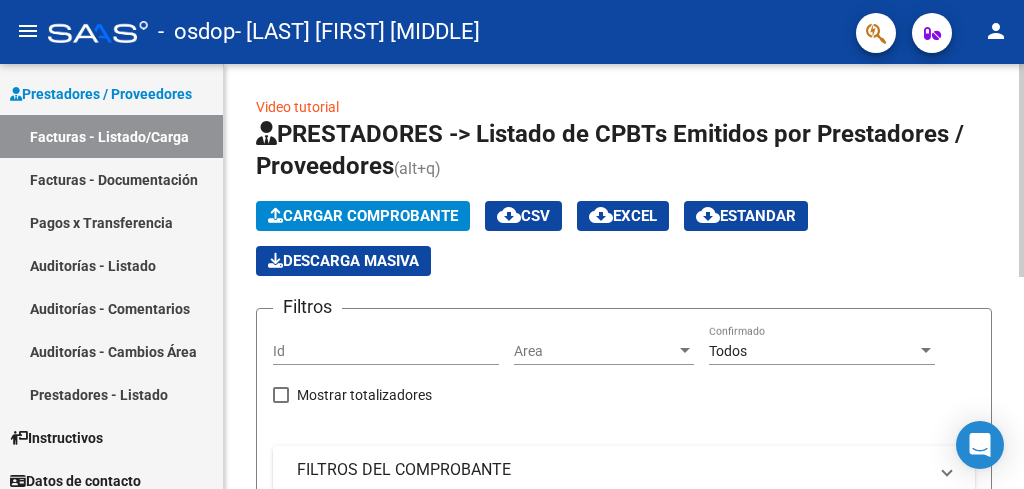click 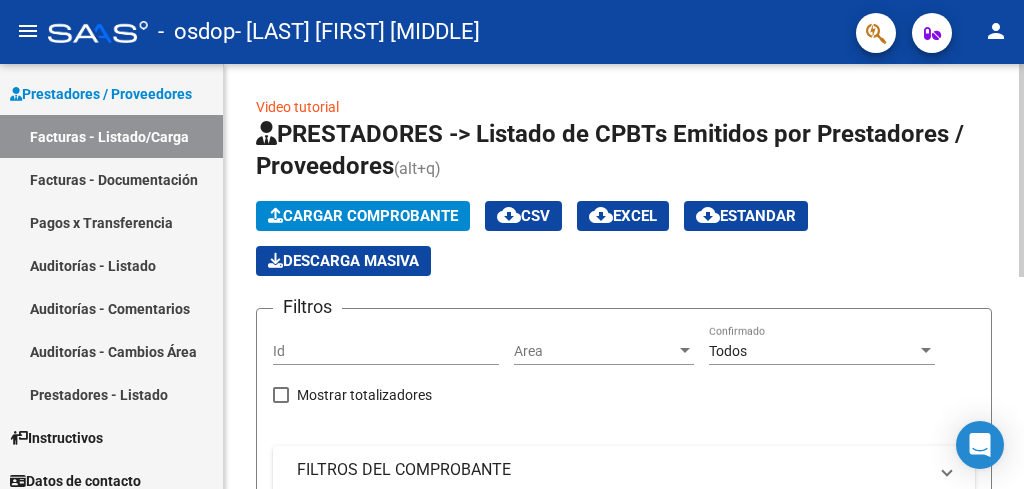 click 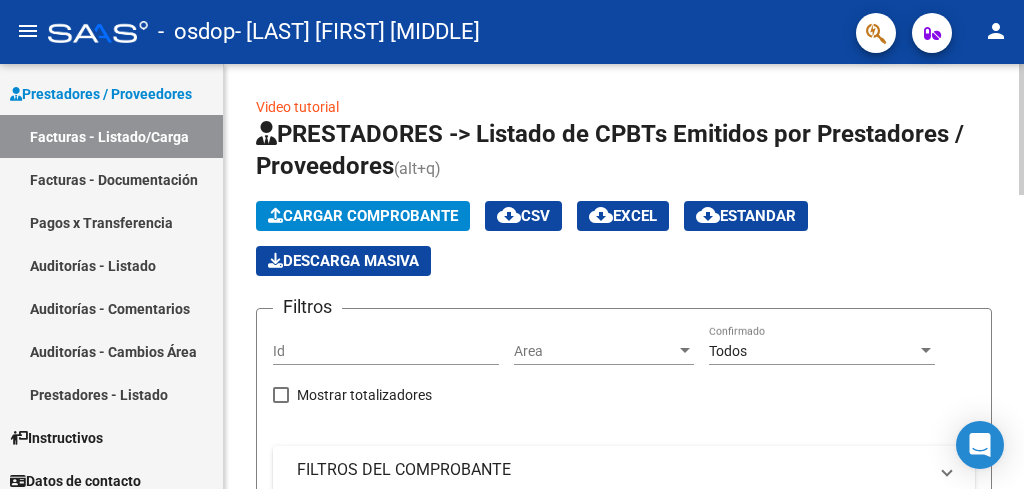 scroll, scrollTop: 620, scrollLeft: 0, axis: vertical 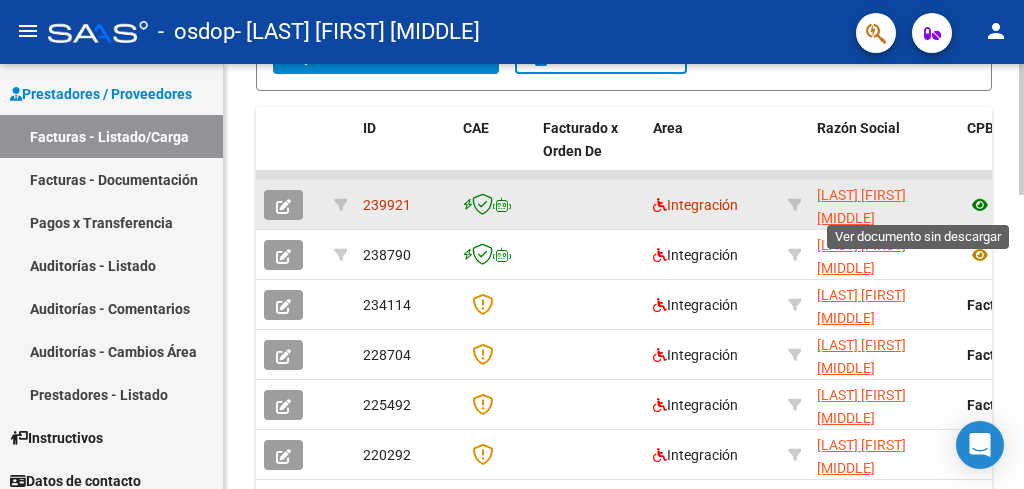click 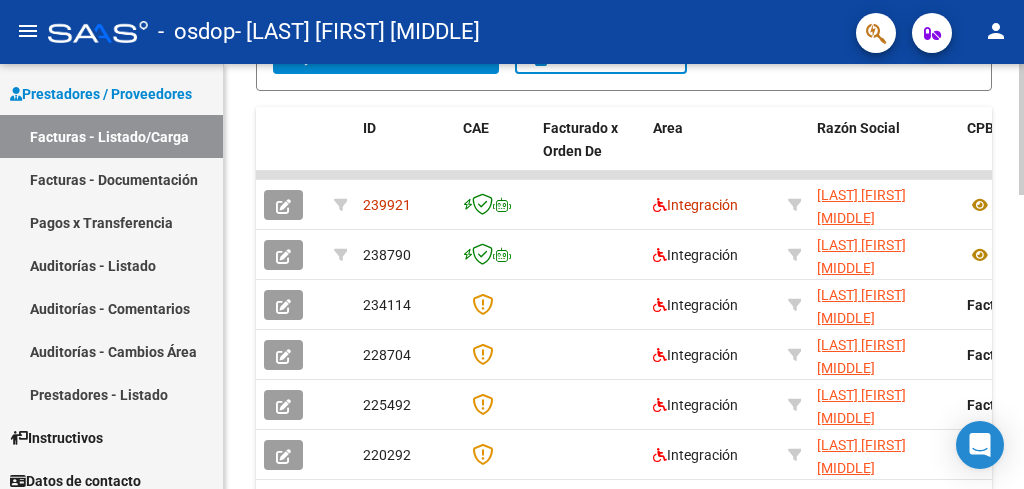 scroll, scrollTop: 949, scrollLeft: 0, axis: vertical 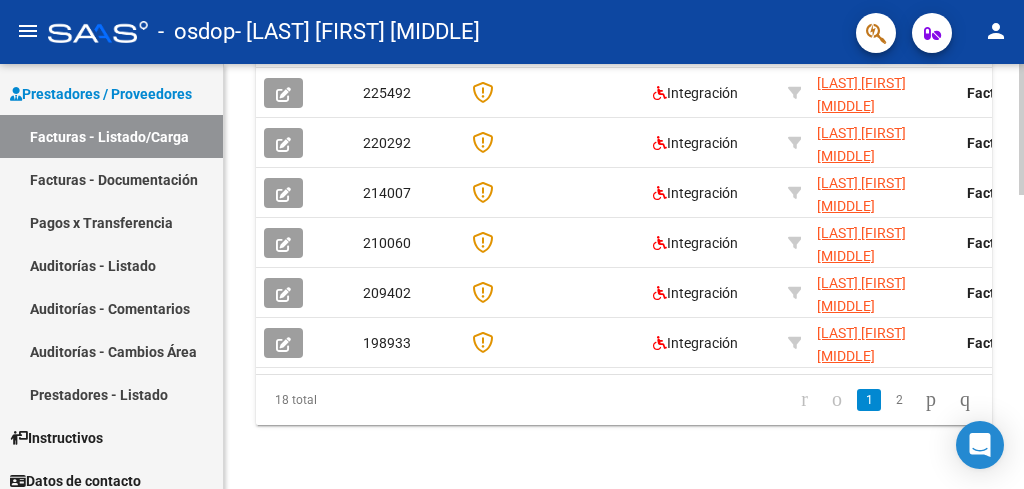 click 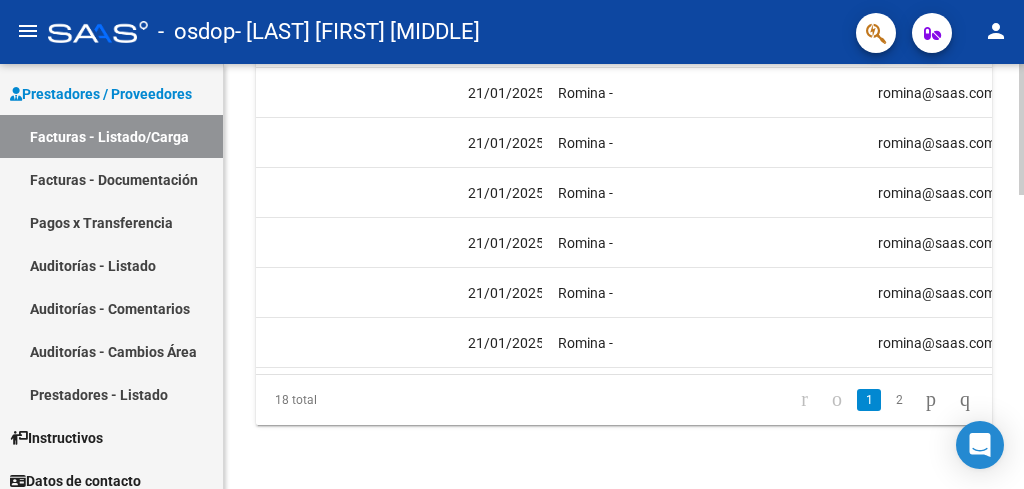 scroll, scrollTop: 0, scrollLeft: 3480, axis: horizontal 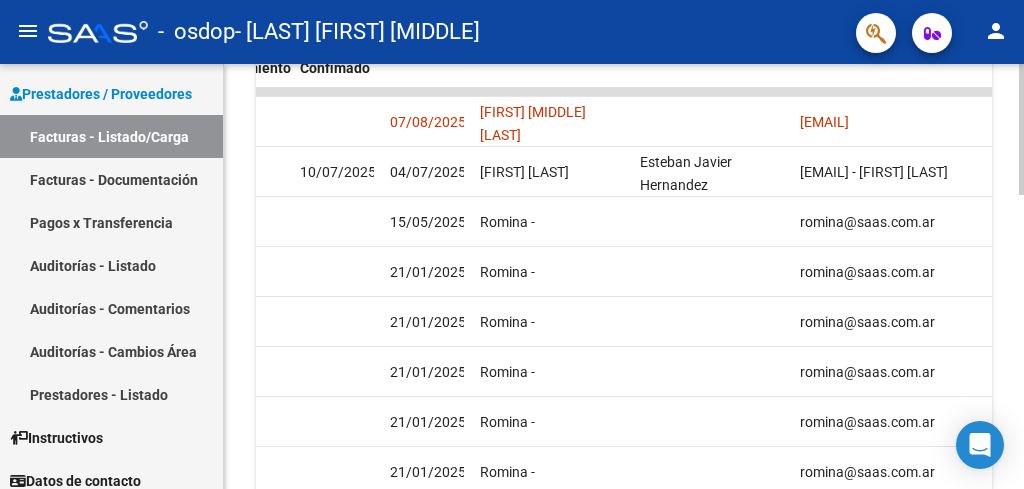 click on "Video tutorial   PRESTADORES -> Listado de CPBTs Emitidos por Prestadores / Proveedores (alt+q)   Cargar Comprobante
cloud_download  CSV  cloud_download  EXCEL  cloud_download  Estandar   Descarga Masiva
Filtros Id Area Area Todos Confirmado   Mostrar totalizadores   FILTROS DEL COMPROBANTE  Comprobante Tipo Comprobante Tipo Start date – End date Fec. Comprobante Desde / Hasta Días Emisión Desde(cant. días) Días Emisión Hasta(cant. días) CUIT / Razón Social Pto. Venta Nro. Comprobante Código SSS CAE Válido CAE Válido Todos Cargado Módulo Hosp. Todos Tiene facturacion Apócrifa Hospital Refes  FILTROS DE INTEGRACION  Período De Prestación Campos del Archivo de Rendición Devuelto x SSS (dr_envio) Todos Rendido x SSS (dr_envio) Tipo de Registro Tipo de Registro Período Presentación Período Presentación Campos del Legajo Asociado (preaprobación) Afiliado Legajo (cuil/nombre) Todos Solo facturas preaprobadas  MAS FILTROS  Todos Con Doc. Respaldatoria Todos Con Trazabilidad Todos – – 2" 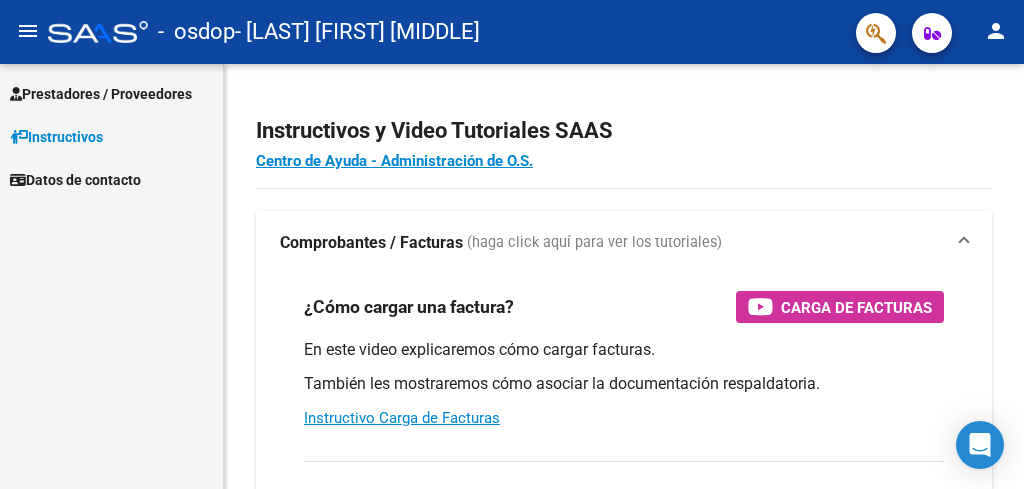 click on "person" 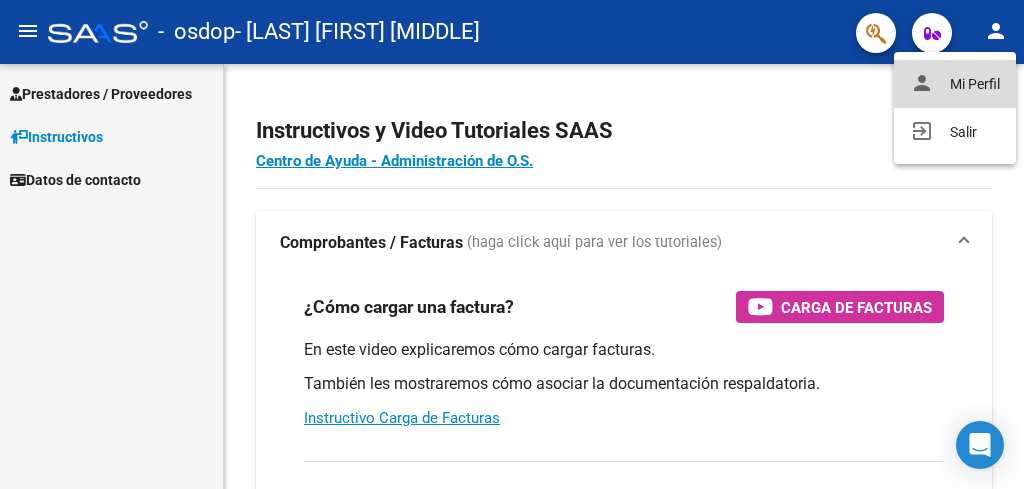 click on "person  Mi Perfil" at bounding box center [955, 84] 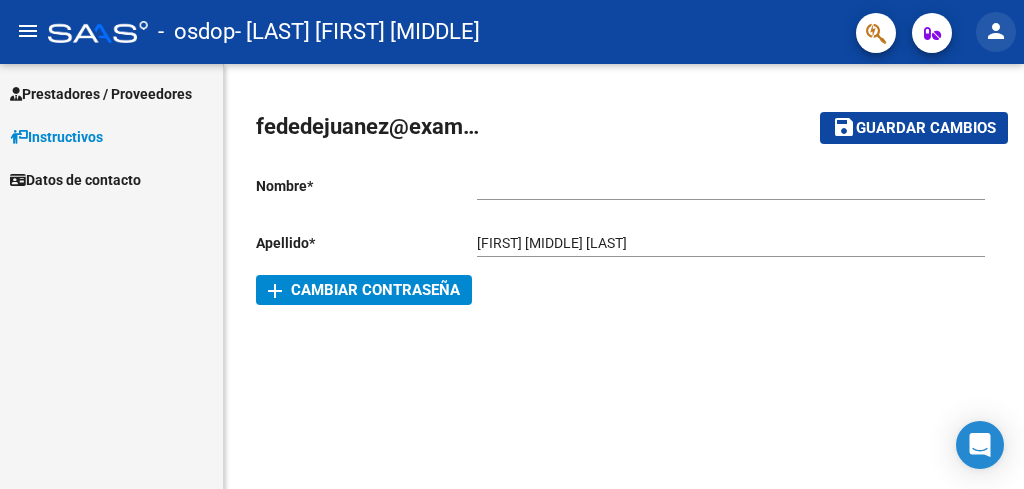 click on "person" 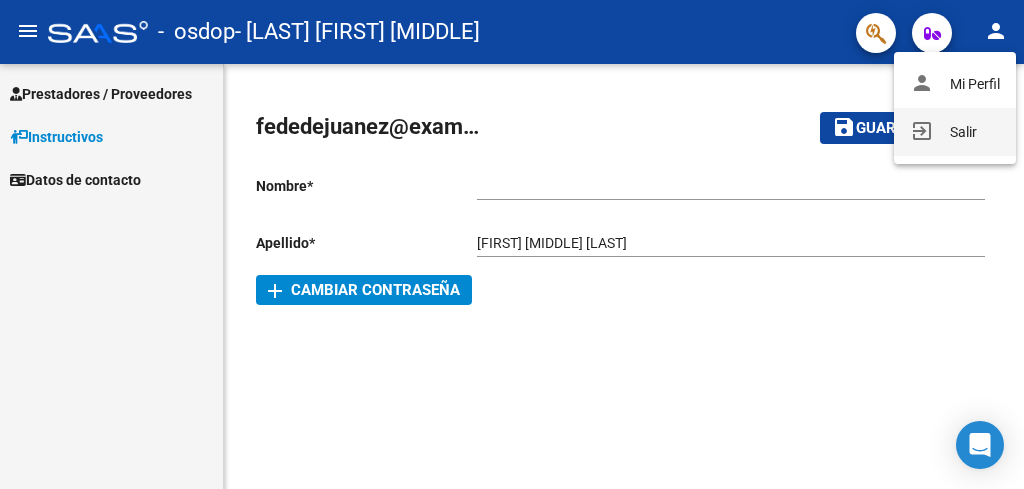 click on "exit_to_app" at bounding box center [922, 131] 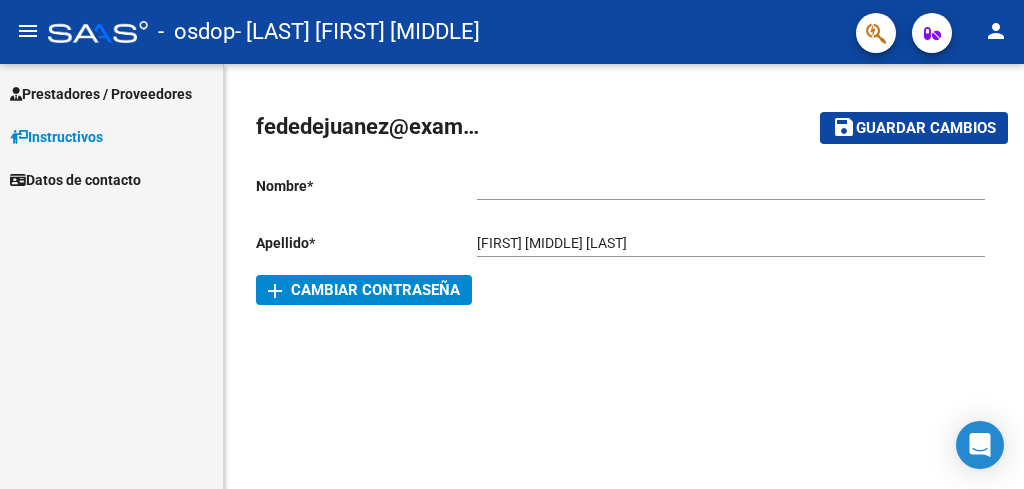 click on "Guardar cambios" 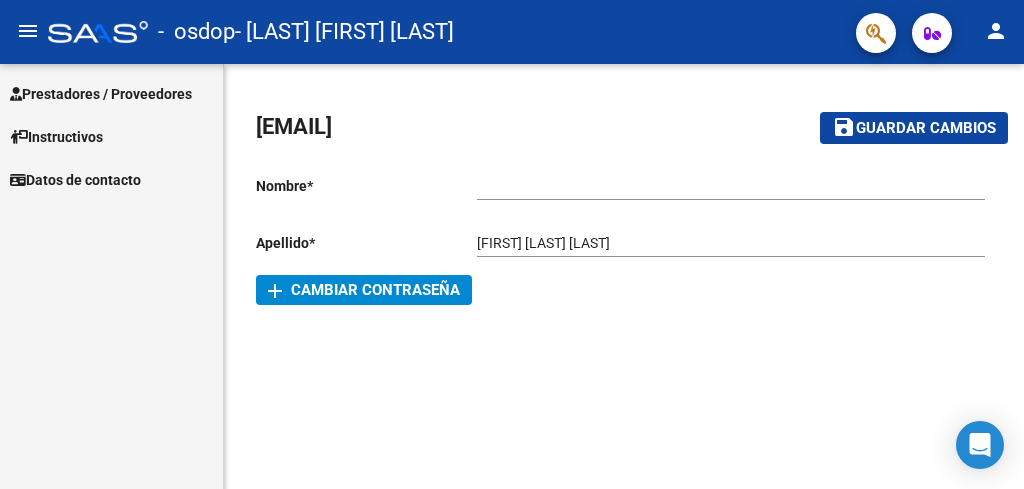 scroll, scrollTop: 0, scrollLeft: 0, axis: both 